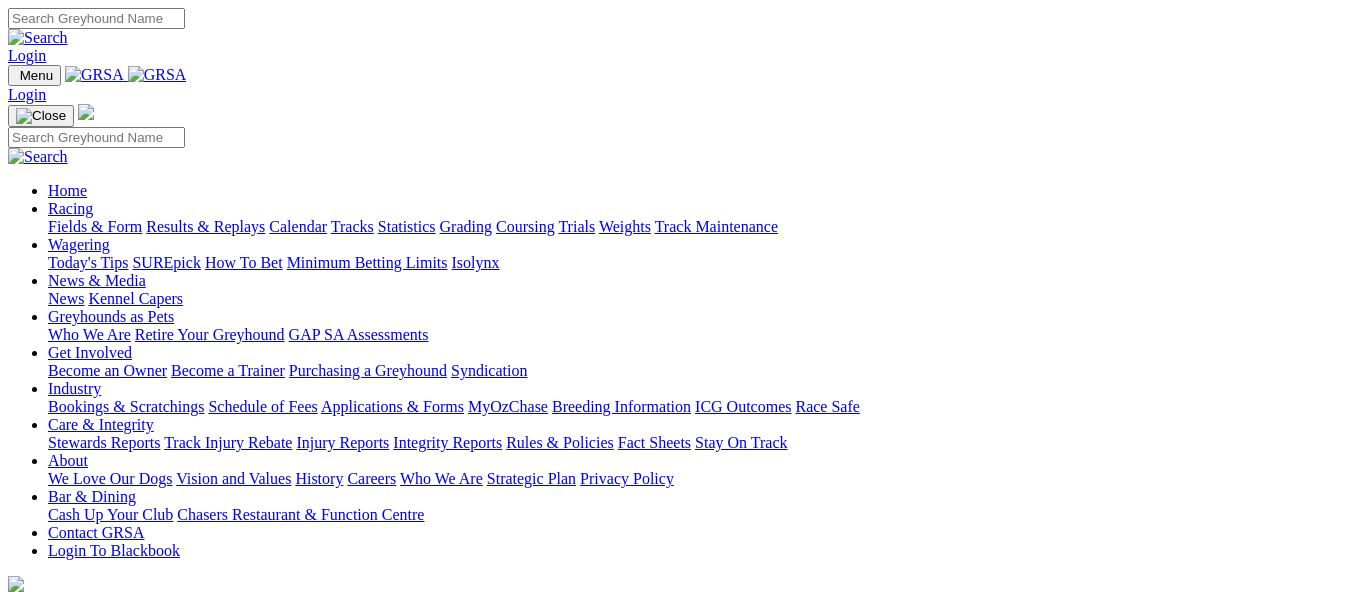 scroll, scrollTop: 0, scrollLeft: 0, axis: both 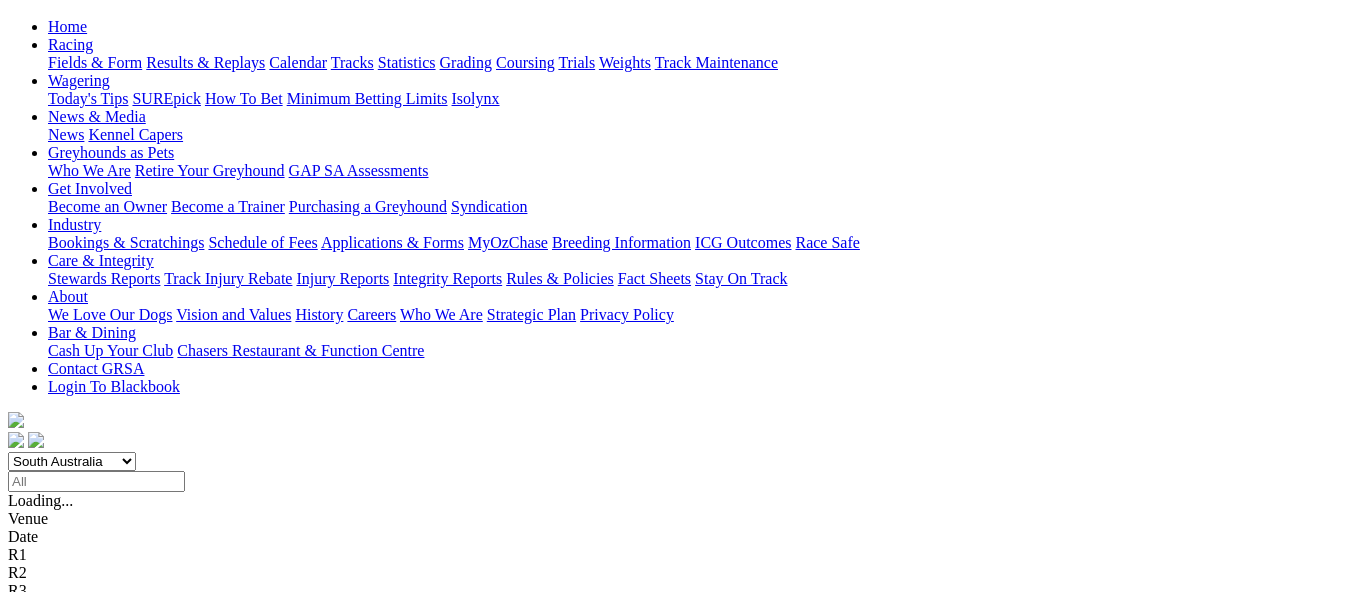 click on "2 8 1 5" at bounding box center (30, 1542) 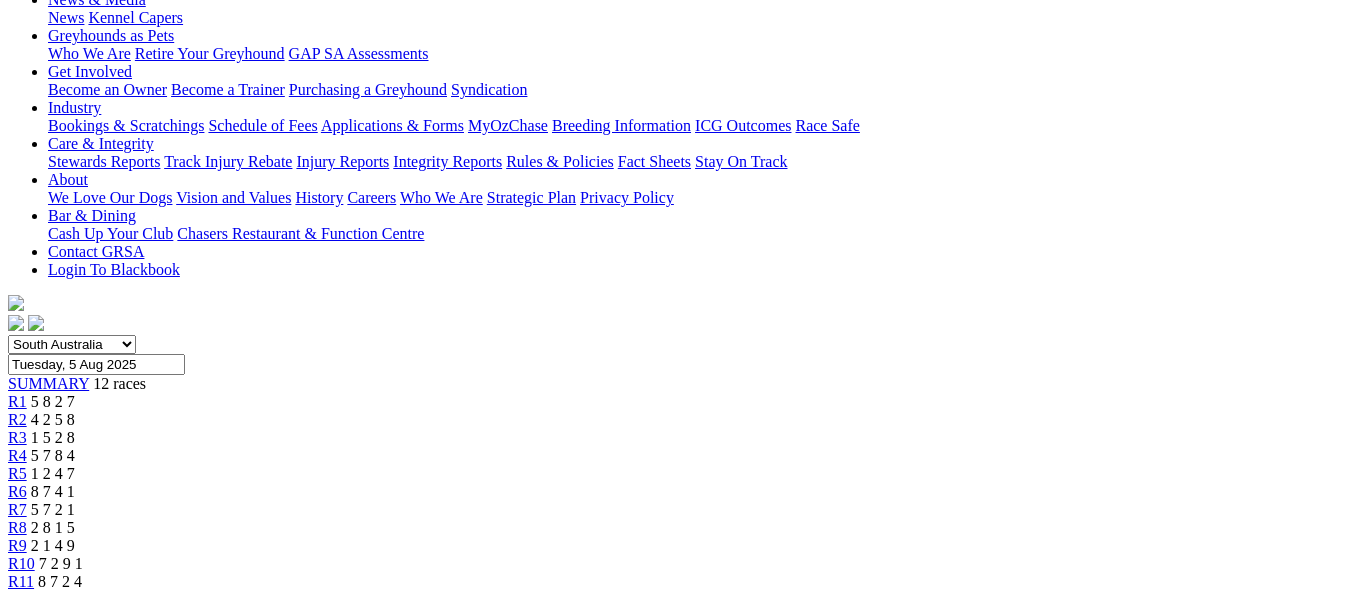 scroll, scrollTop: 300, scrollLeft: 0, axis: vertical 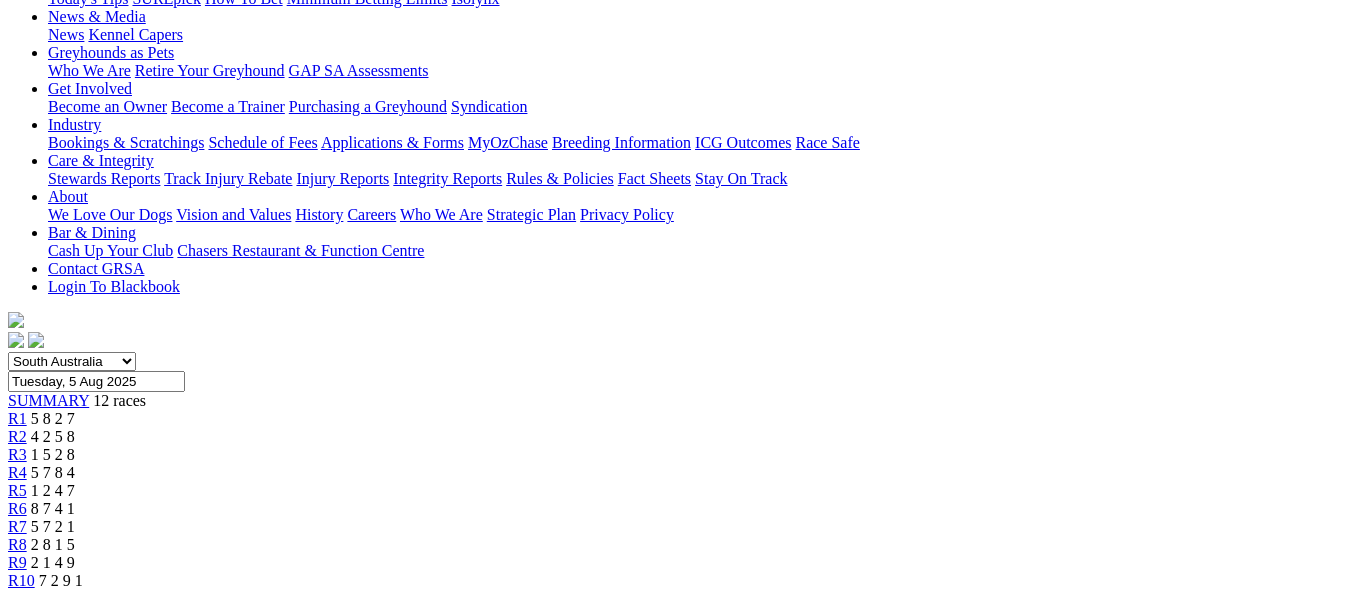 click at bounding box center (94, 1089) 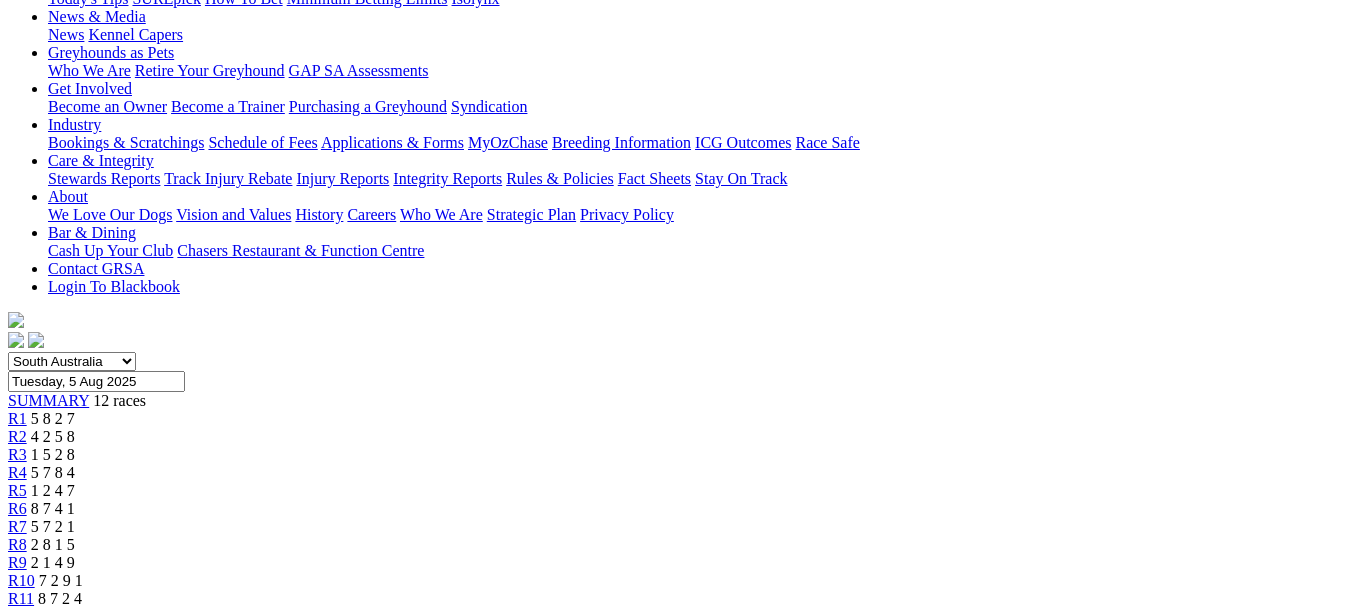 click at bounding box center [16, 4346] 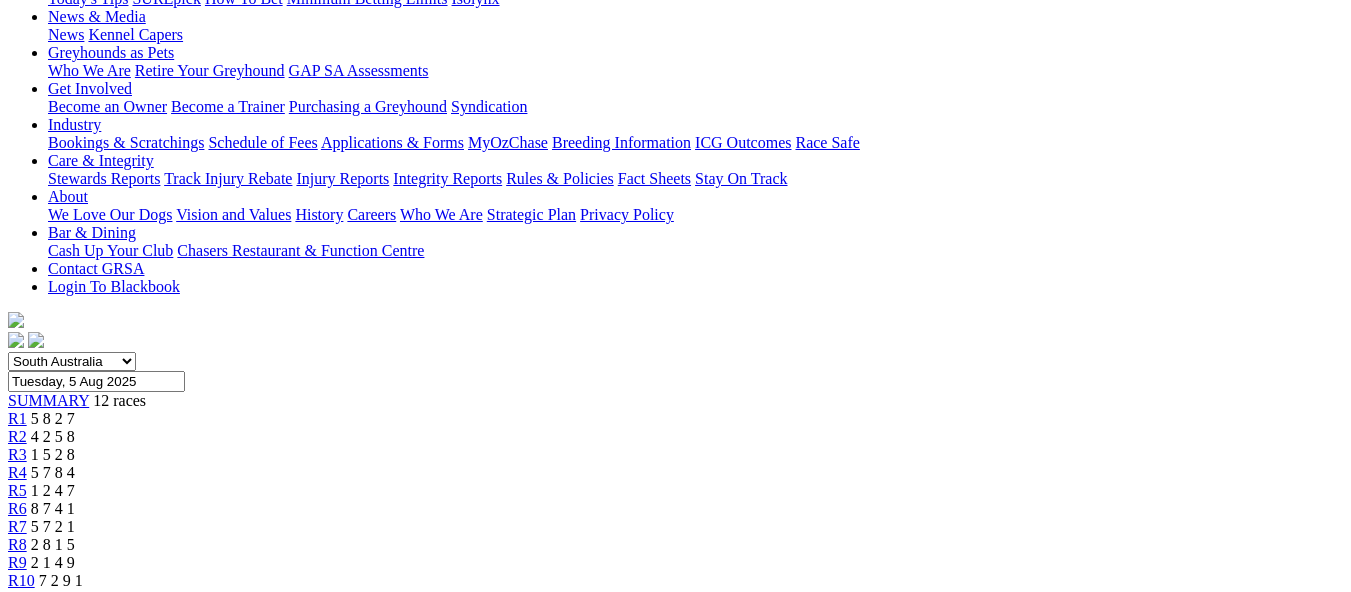 click on "Kicker Dusty" at bounding box center (121, 1683) 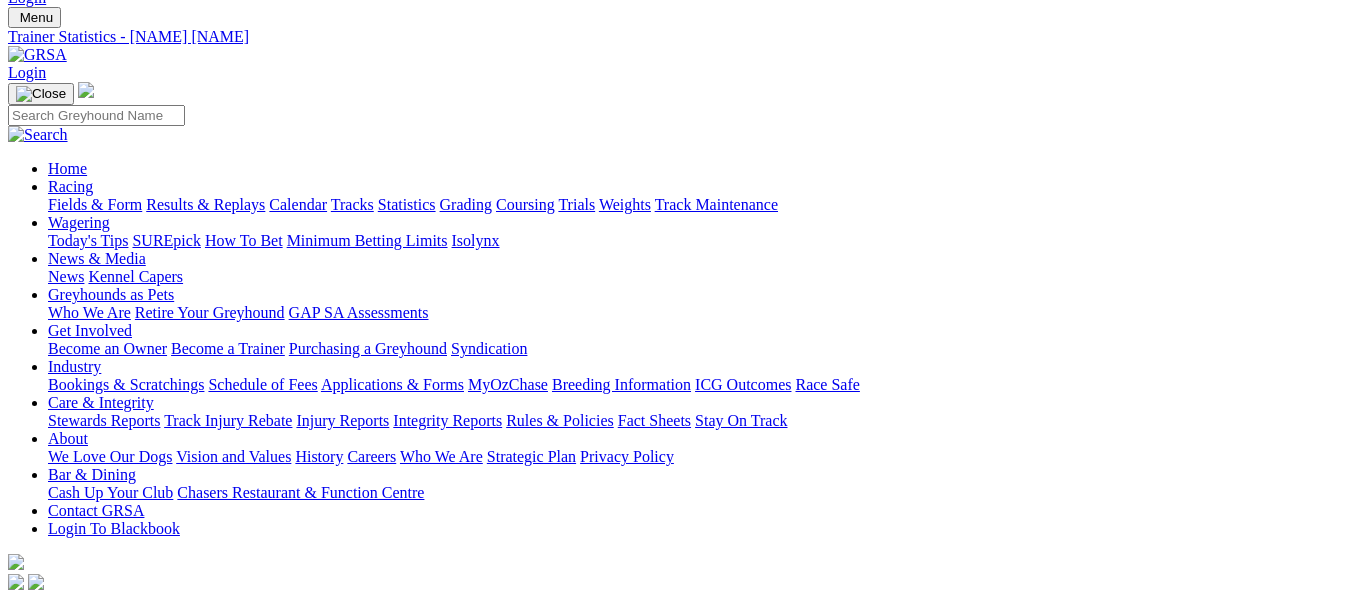 scroll, scrollTop: 0, scrollLeft: 0, axis: both 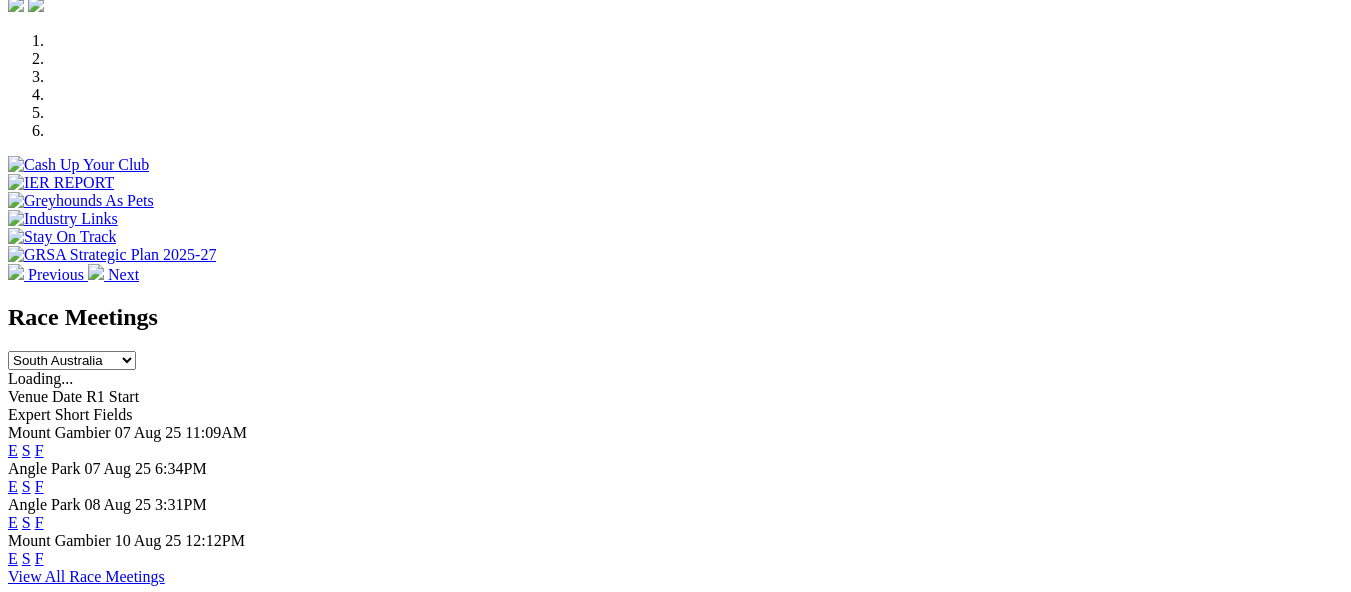 click on "F" at bounding box center [39, 486] 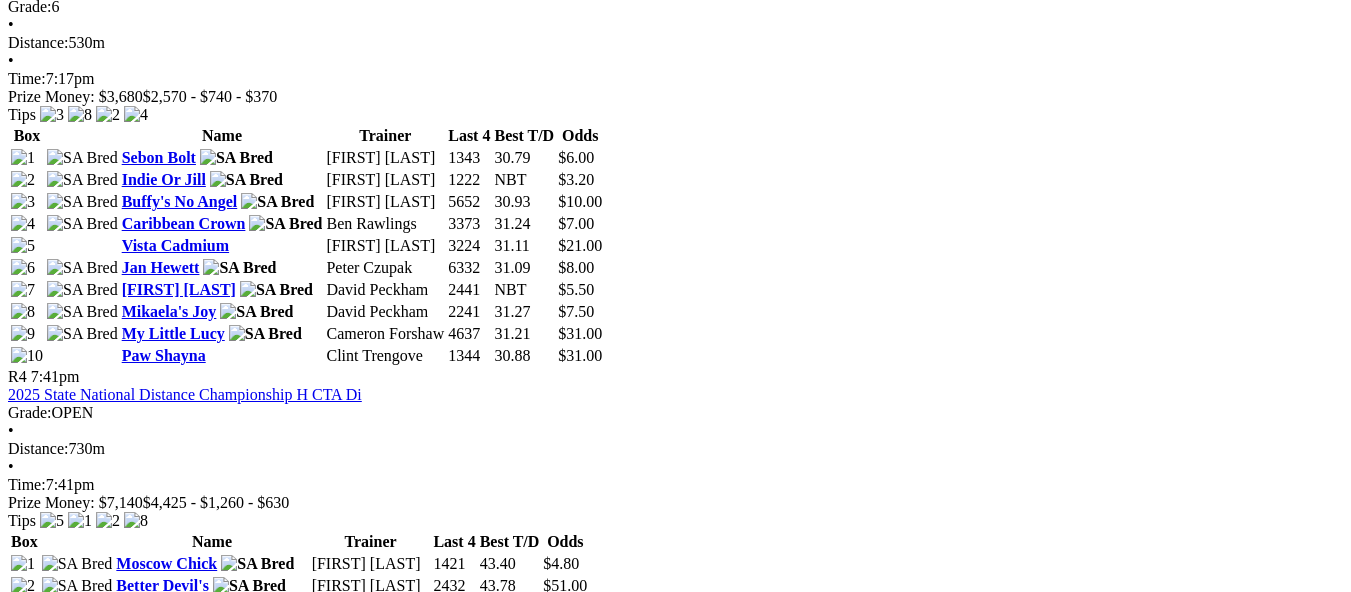 scroll, scrollTop: 1787, scrollLeft: 0, axis: vertical 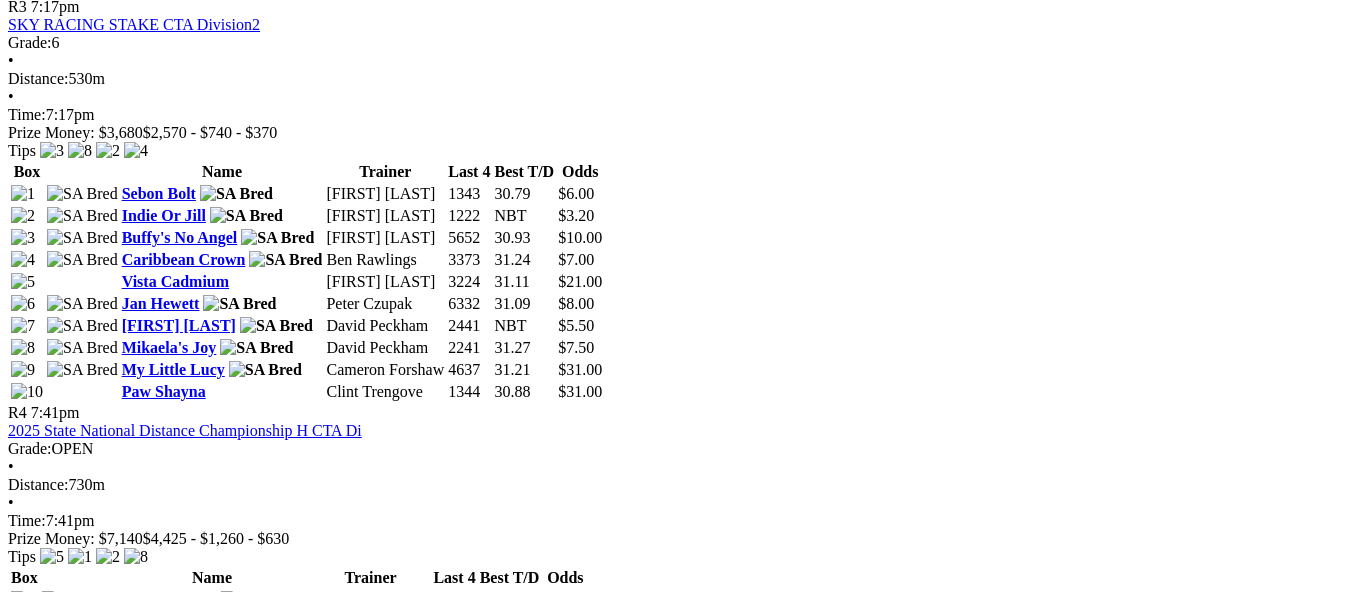click on "Dakota Shine" at bounding box center [162, 1301] 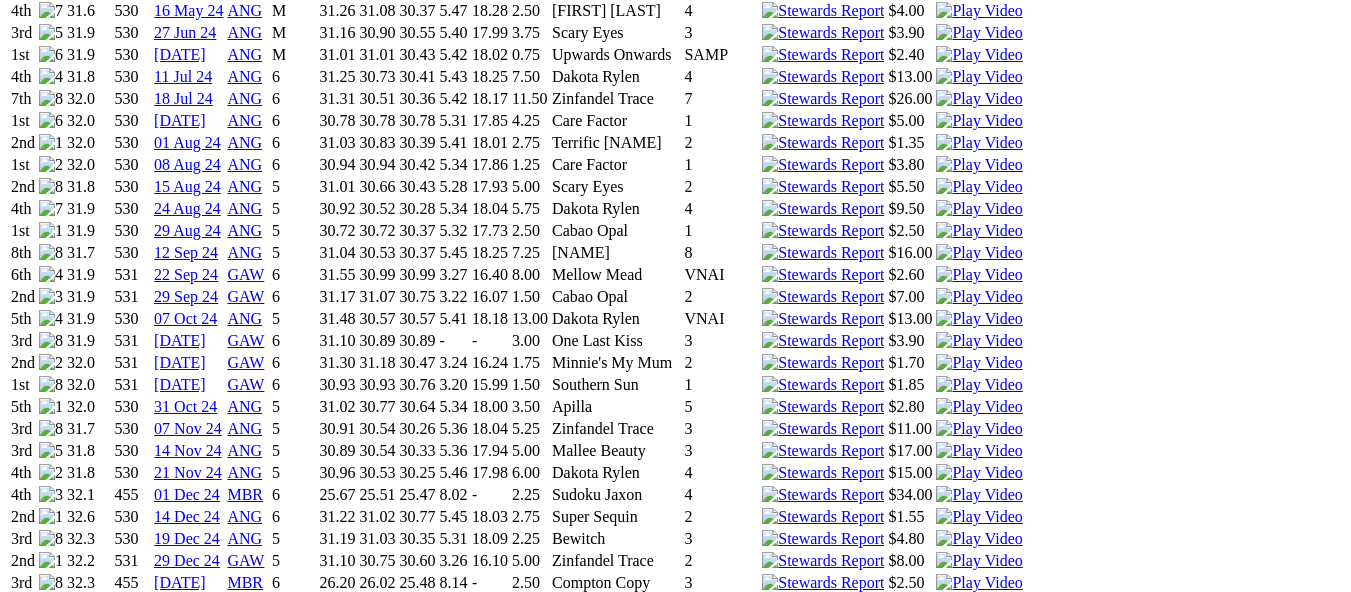scroll, scrollTop: 1500, scrollLeft: 0, axis: vertical 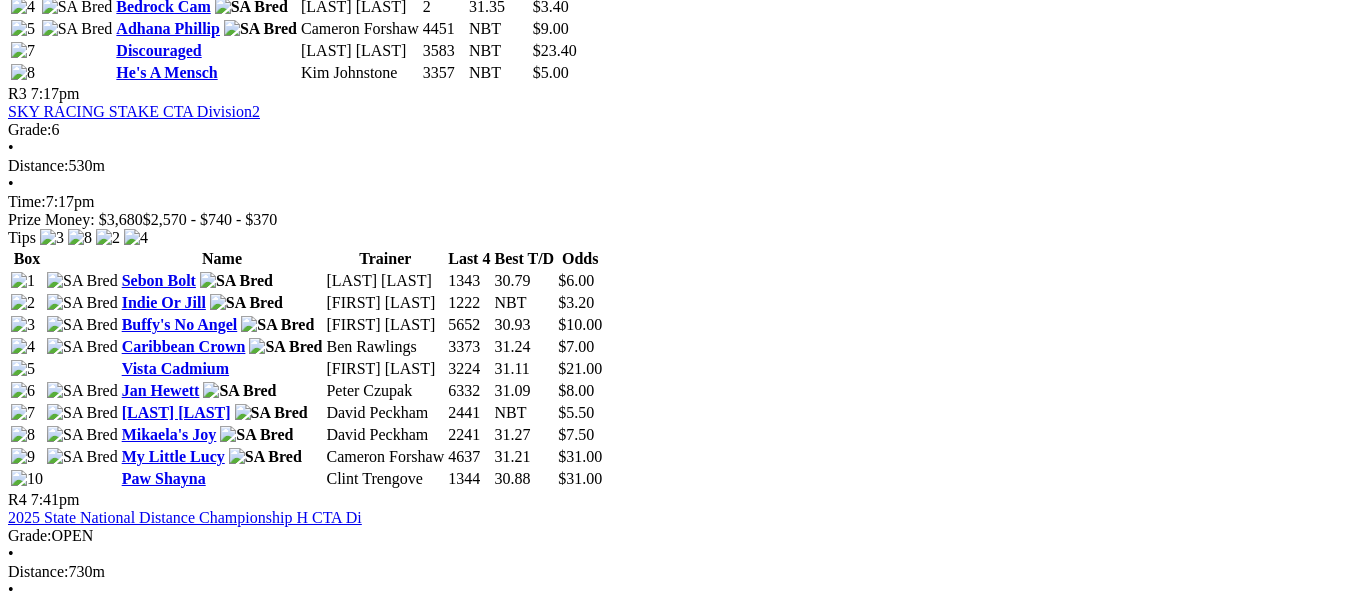 click on "Dakota Ava" at bounding box center [155, 1410] 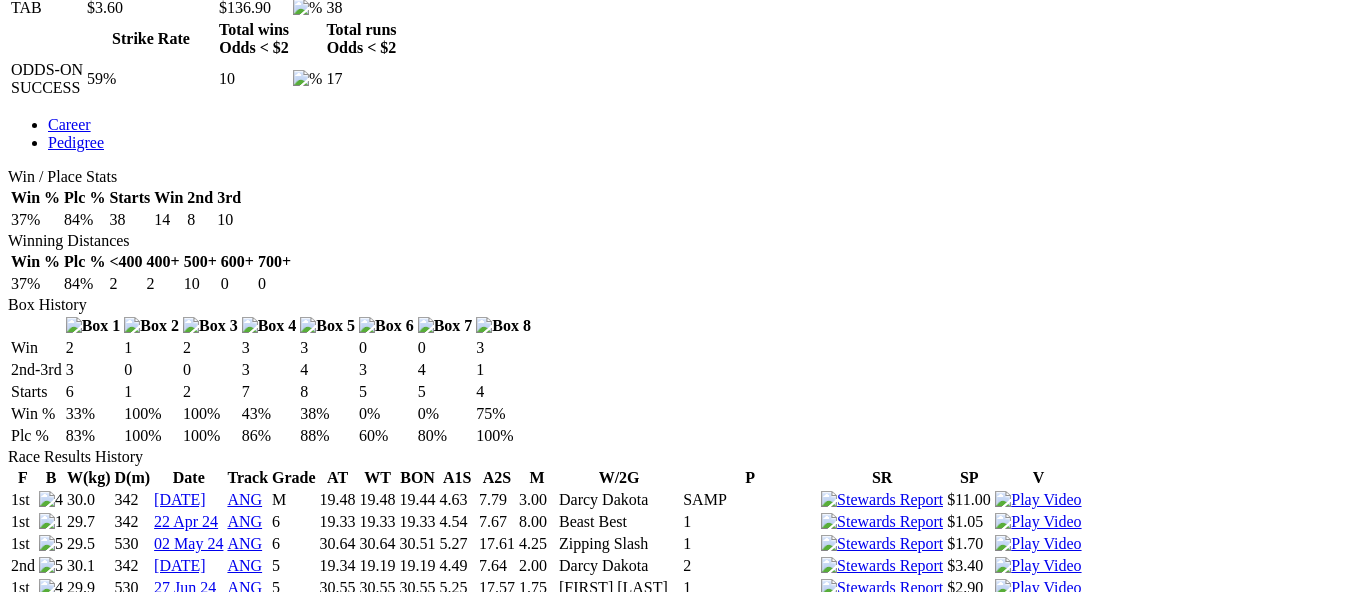 scroll, scrollTop: 1415, scrollLeft: 0, axis: vertical 